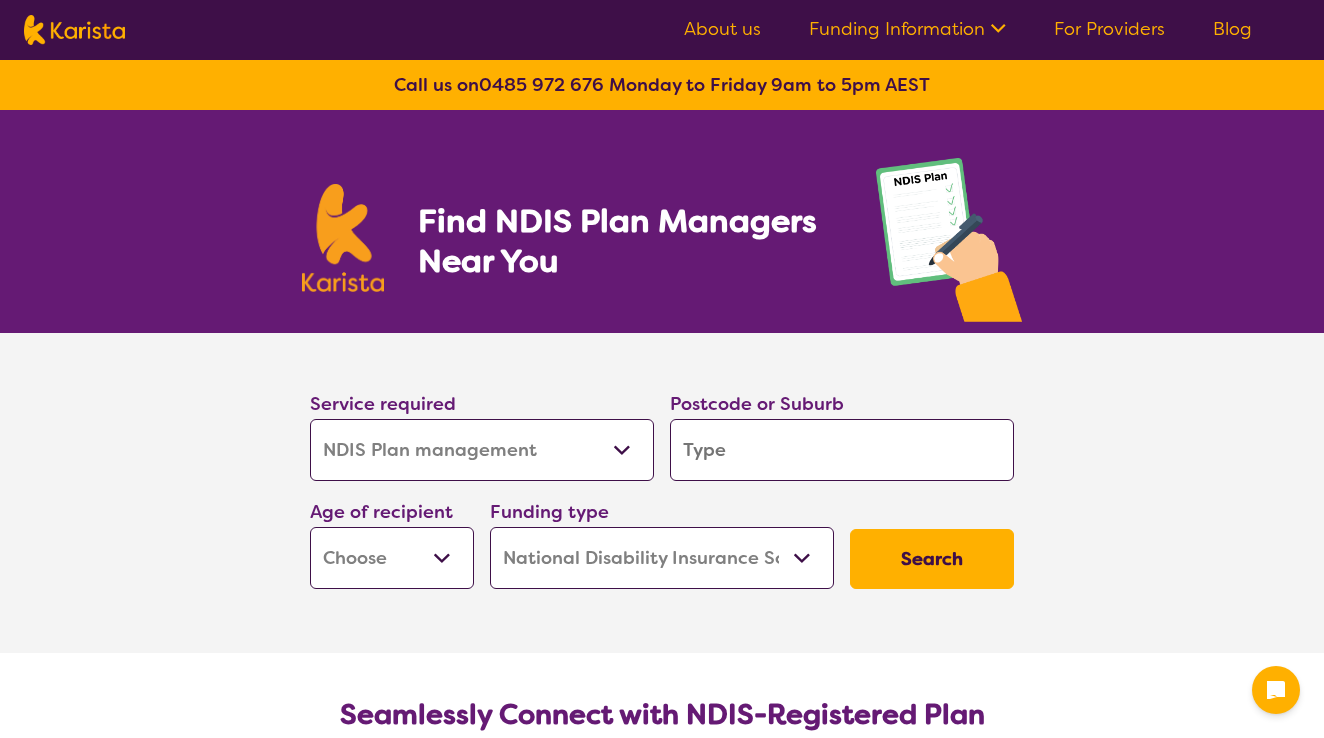 select on "NDIS Plan management" 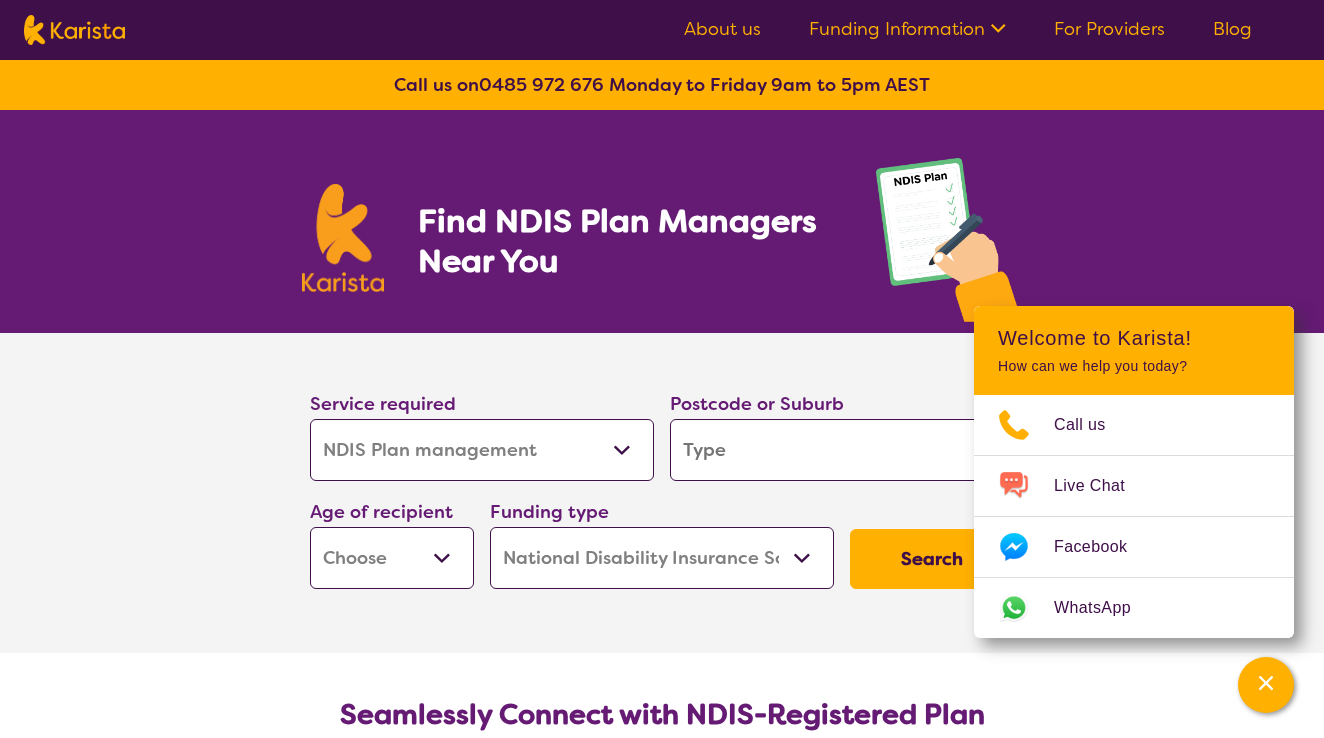 click at bounding box center (842, 450) 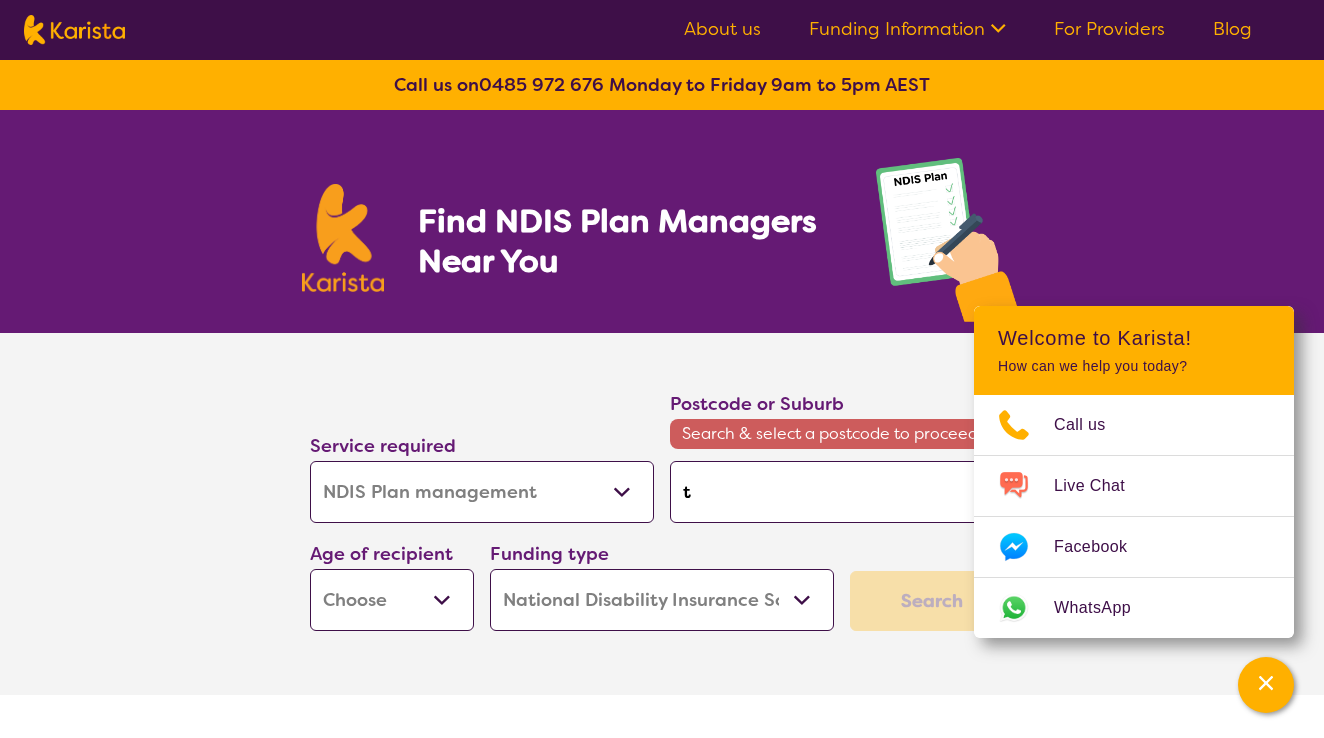 type on "t" 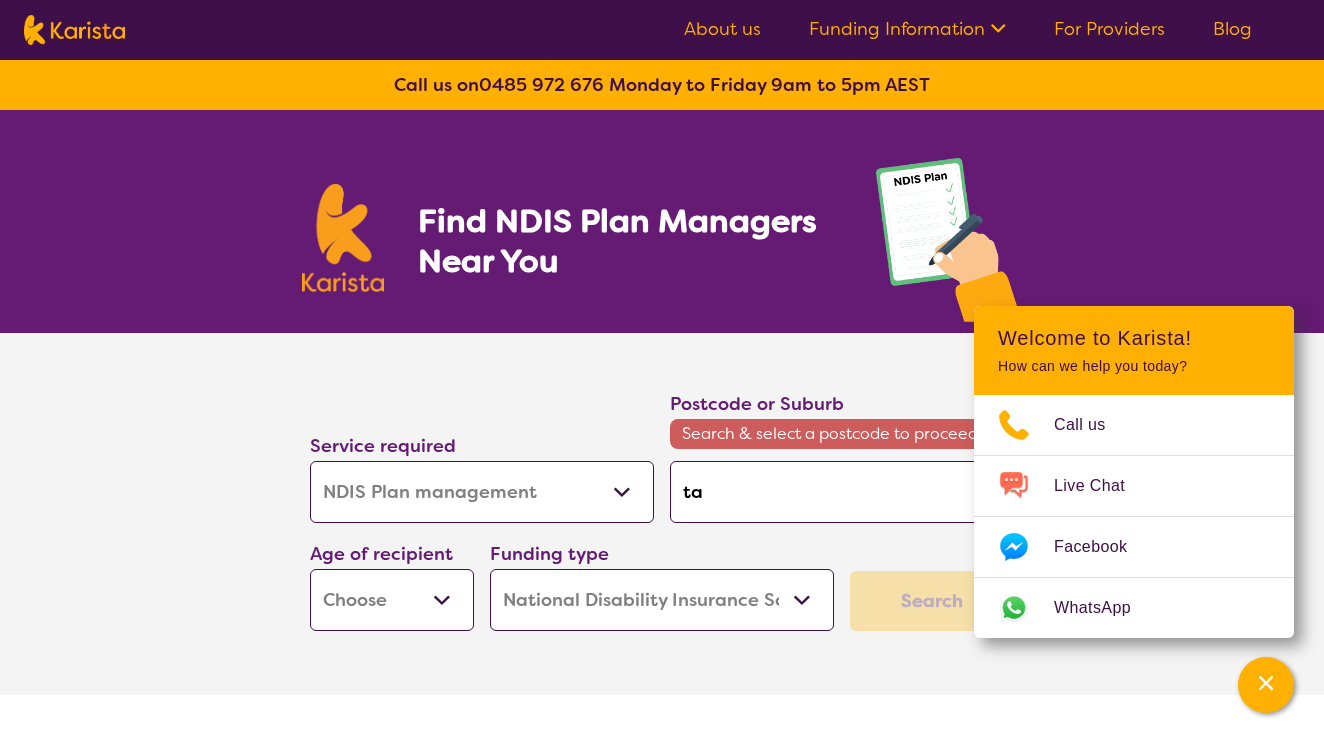 type on "tar" 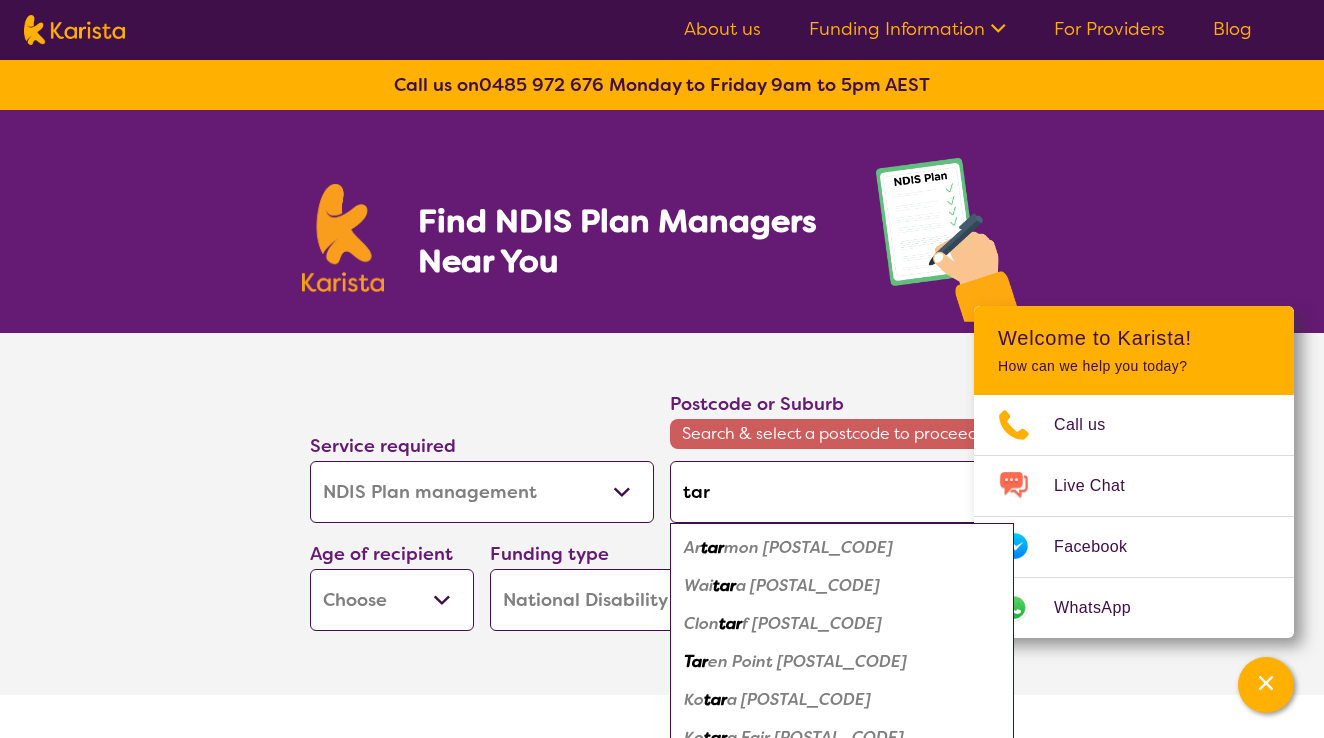 type on "tarn" 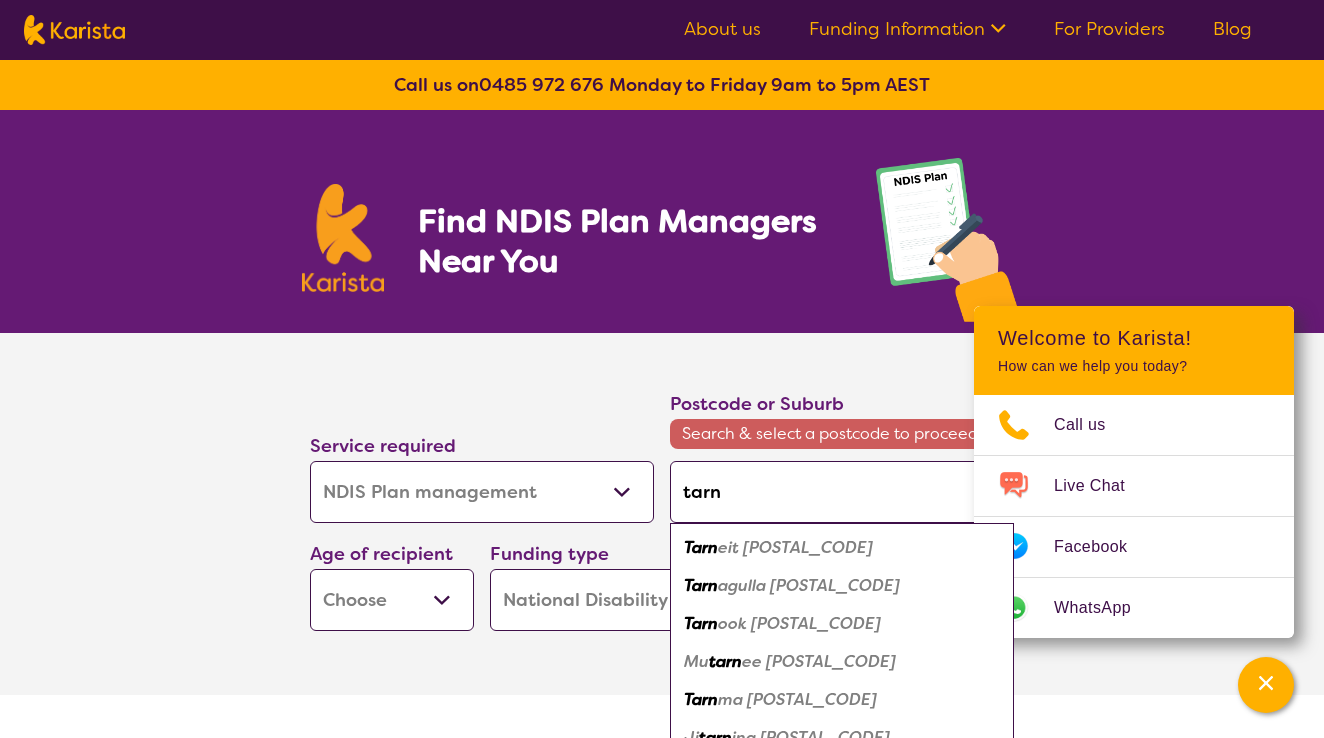 click on "eit [POSTAL_CODE]" at bounding box center [795, 547] 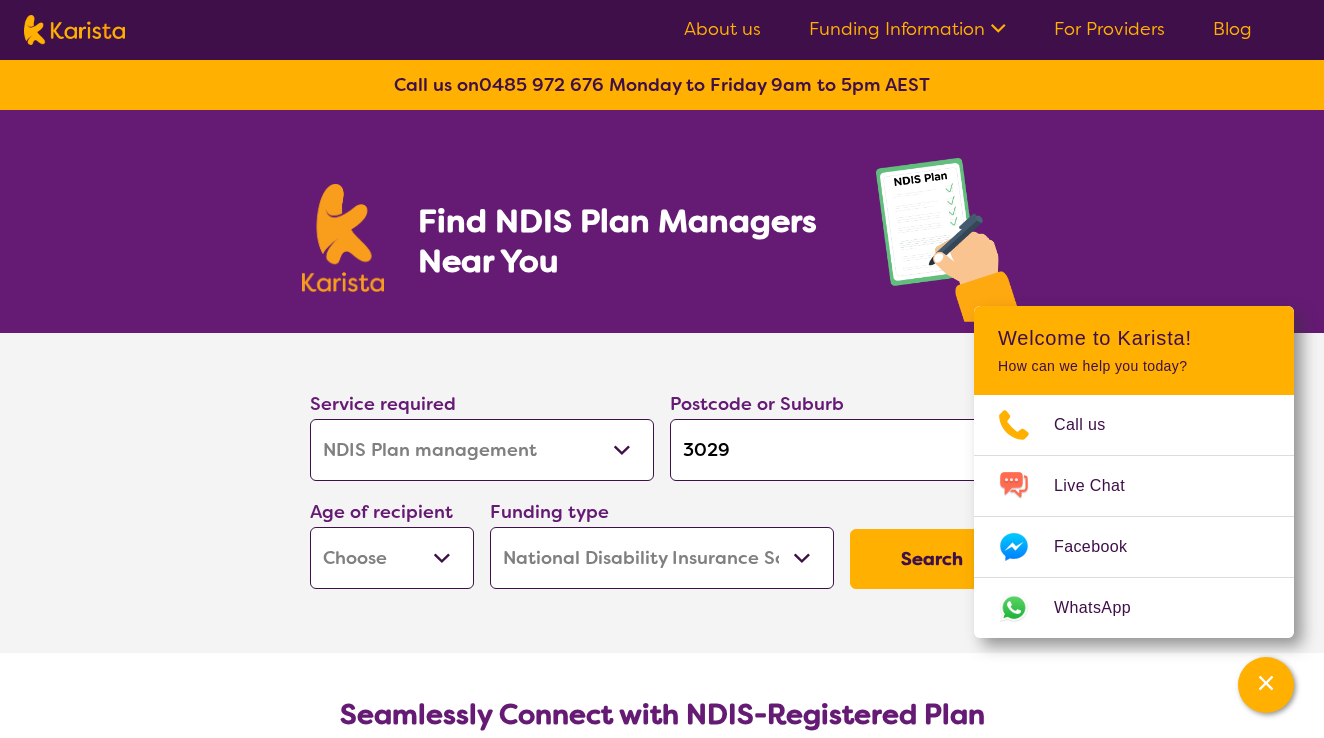 select on "AD" 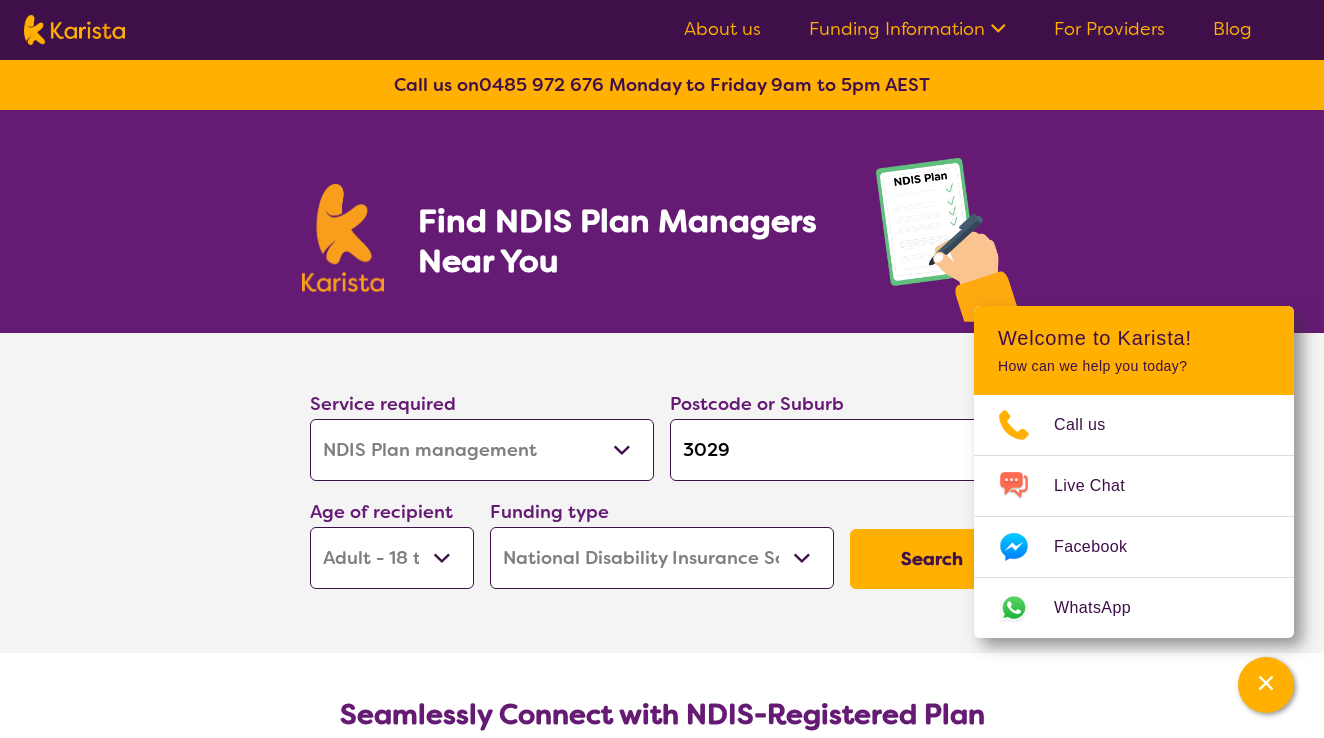 select on "AD" 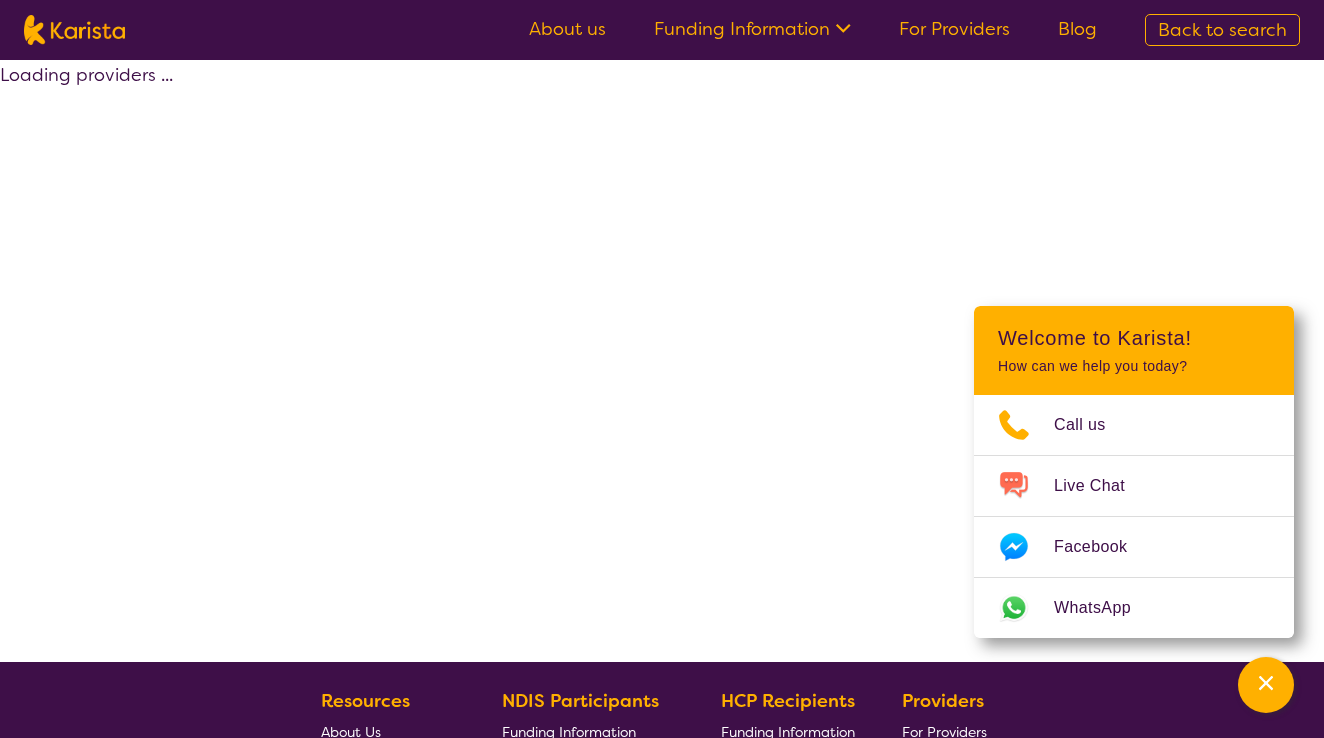 select on "by_score" 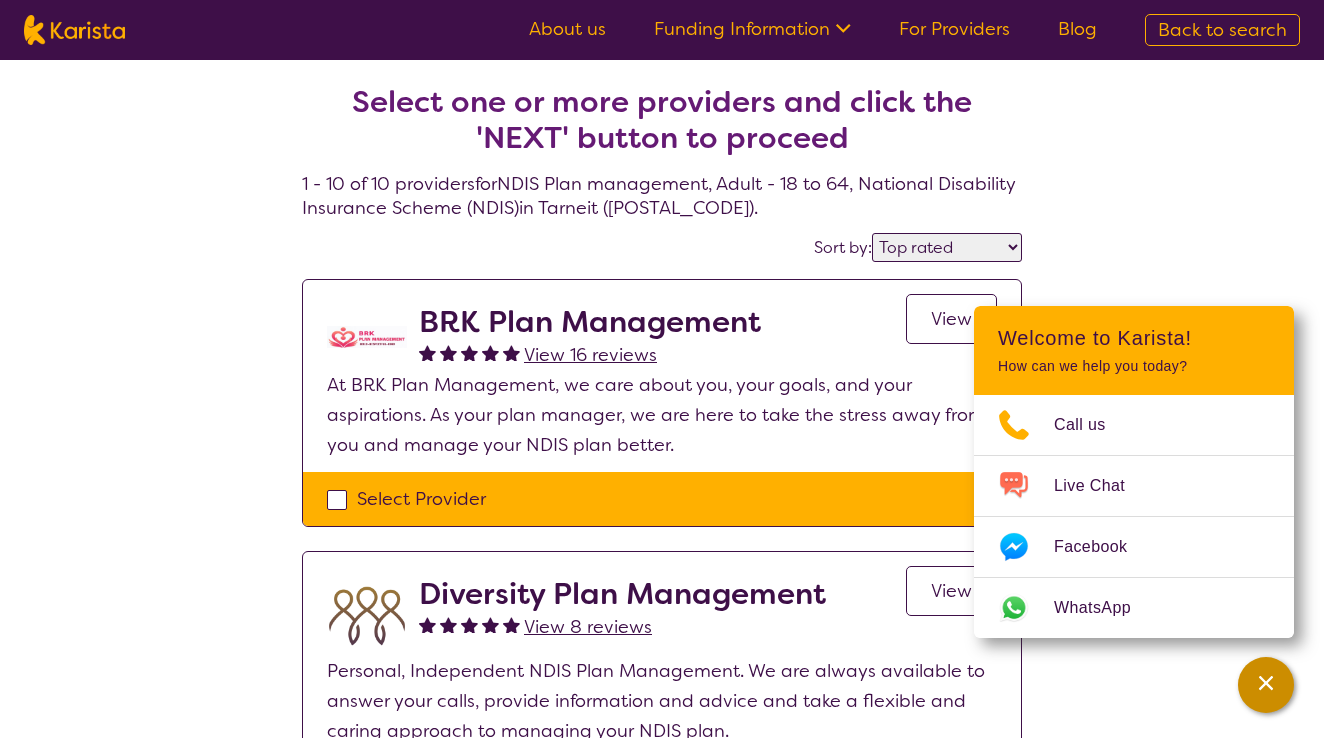 click at bounding box center [1266, 685] 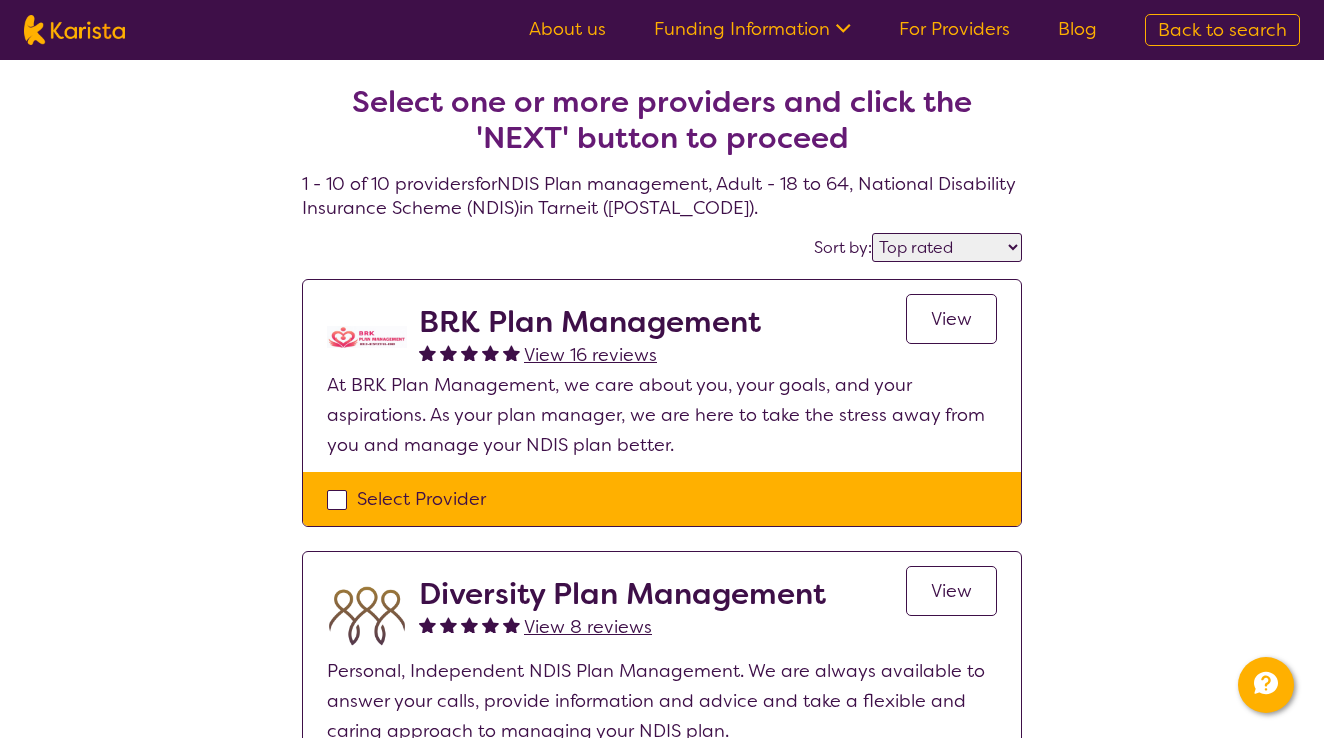 click on "Select one or more providers and click the 'NEXT' button to proceed 1 - 10 of 10 providers  for  NDIS Plan management , Adult - 18 to 64 , National Disability Insurance Scheme (NDIS)  in  Tarneit ([POSTAL_CODE]) . Sort by:  Highly reviewed Top rated BRK Plan Management View   16   reviews View At BRK Plan Management, we care about you, your goals, and your aspirations. As your plan manager, we are here to take the stress away from you and manage your NDIS plan better. Select Provider Diversity Plan Management View   8   reviews View Personal, Independent NDIS Plan Management. We are always available to answer your calls, provide information and advice and take a flexible and caring approach to managing your NDIS plan. Select Provider Instacare - NDIS Specialists View   149   reviews View Instacare provides NDIS Plan Management Australia wide. Our people are at the heart of everything we do. We are NDIS experts, and provide a tailored, personalised service. Select Provider NDSP Plan Managers View   67   reviews View" at bounding box center (662, 1596) 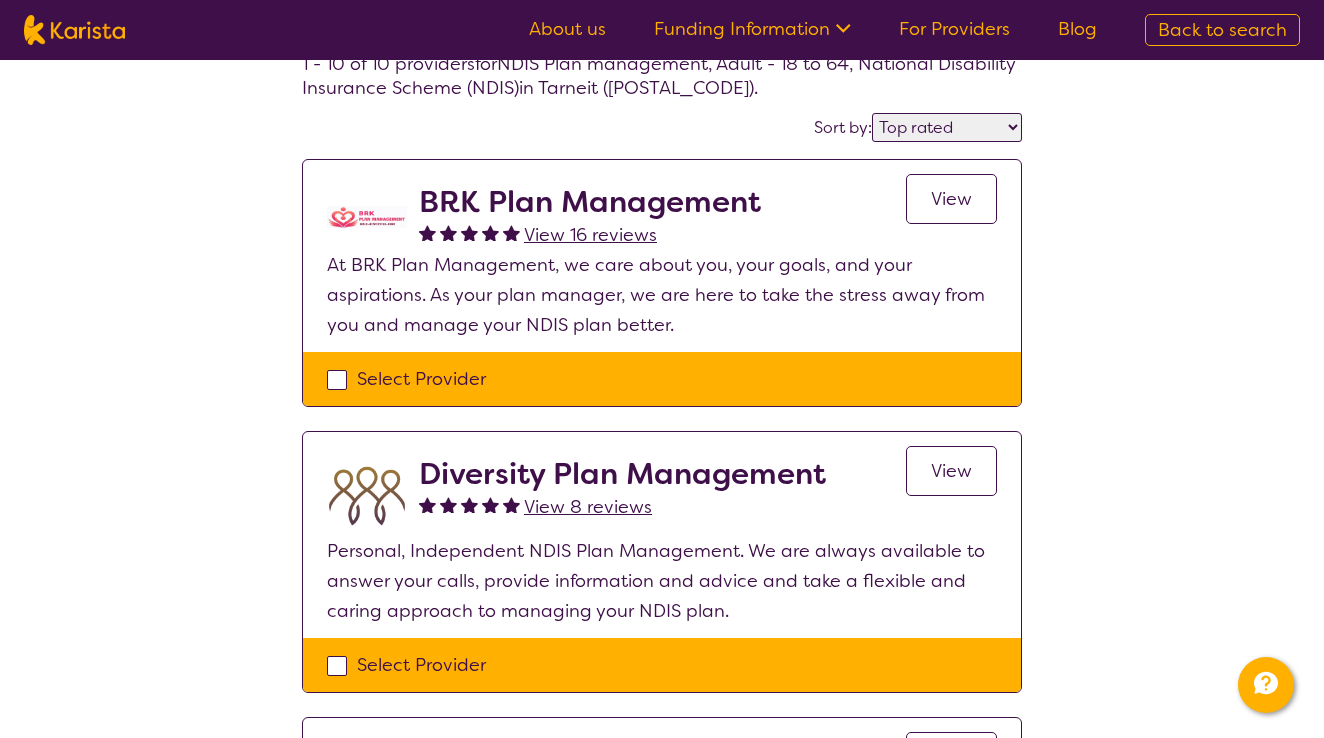 scroll, scrollTop: 0, scrollLeft: 0, axis: both 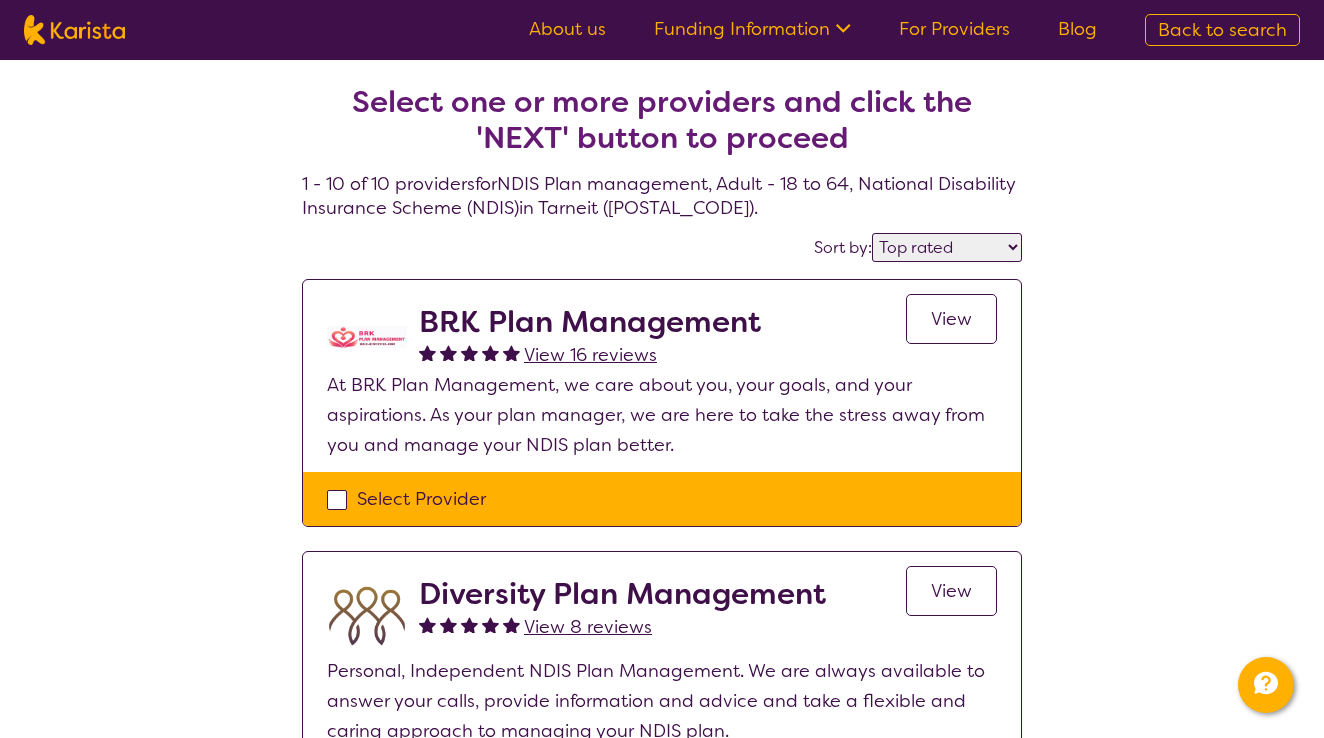 click on "View   16   reviews" at bounding box center [590, 355] 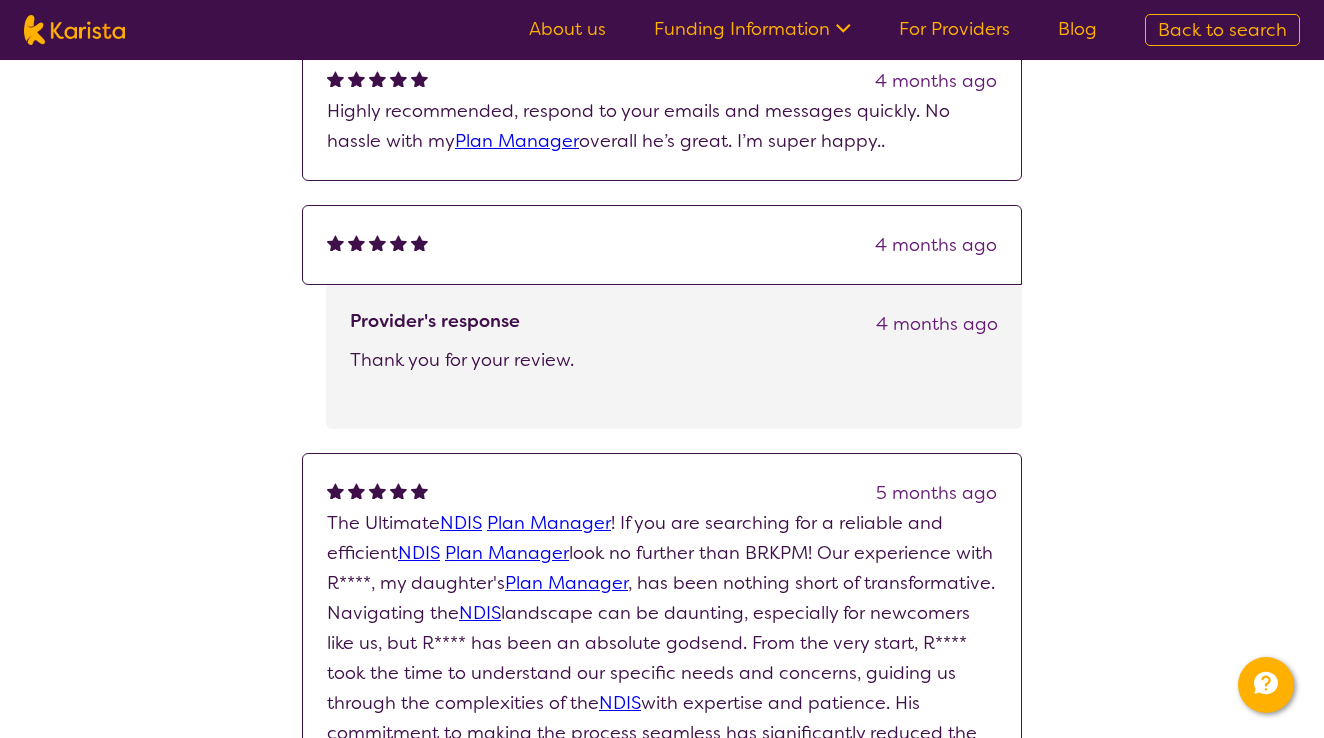 scroll, scrollTop: 440, scrollLeft: 0, axis: vertical 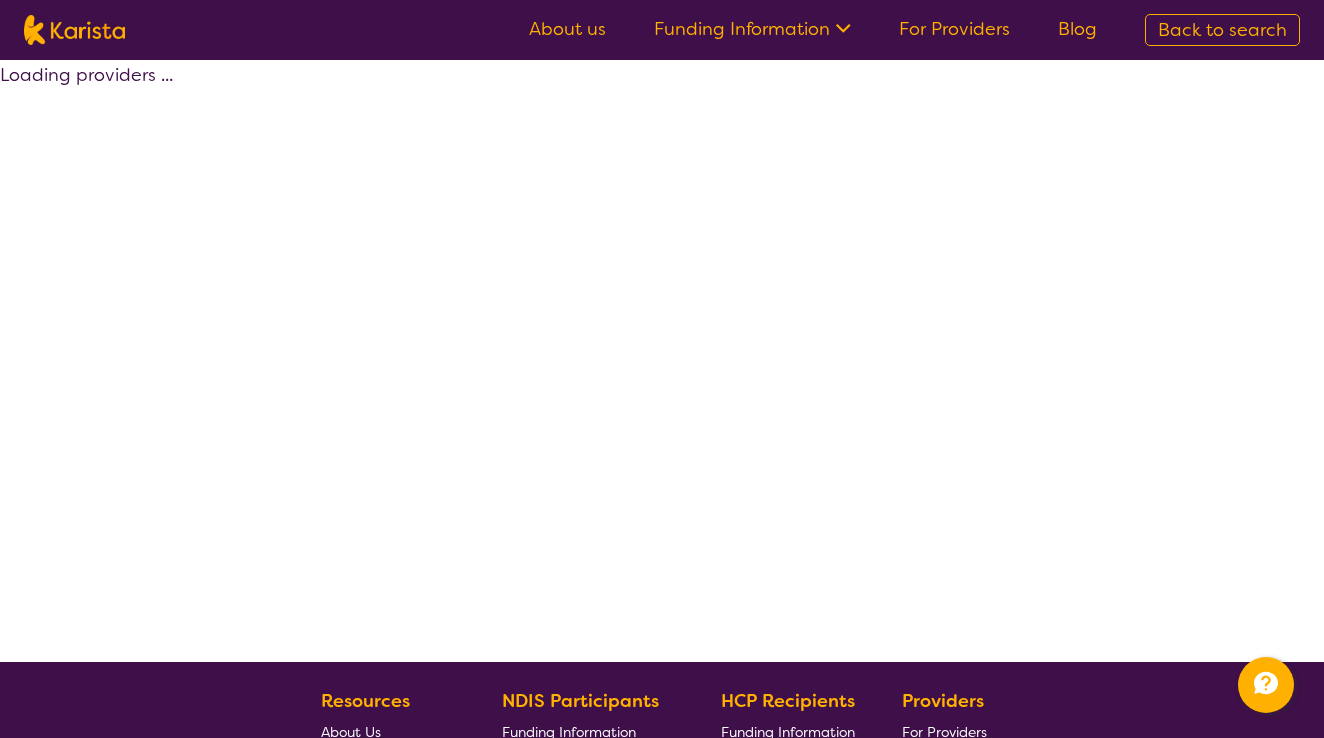 select on "by_score" 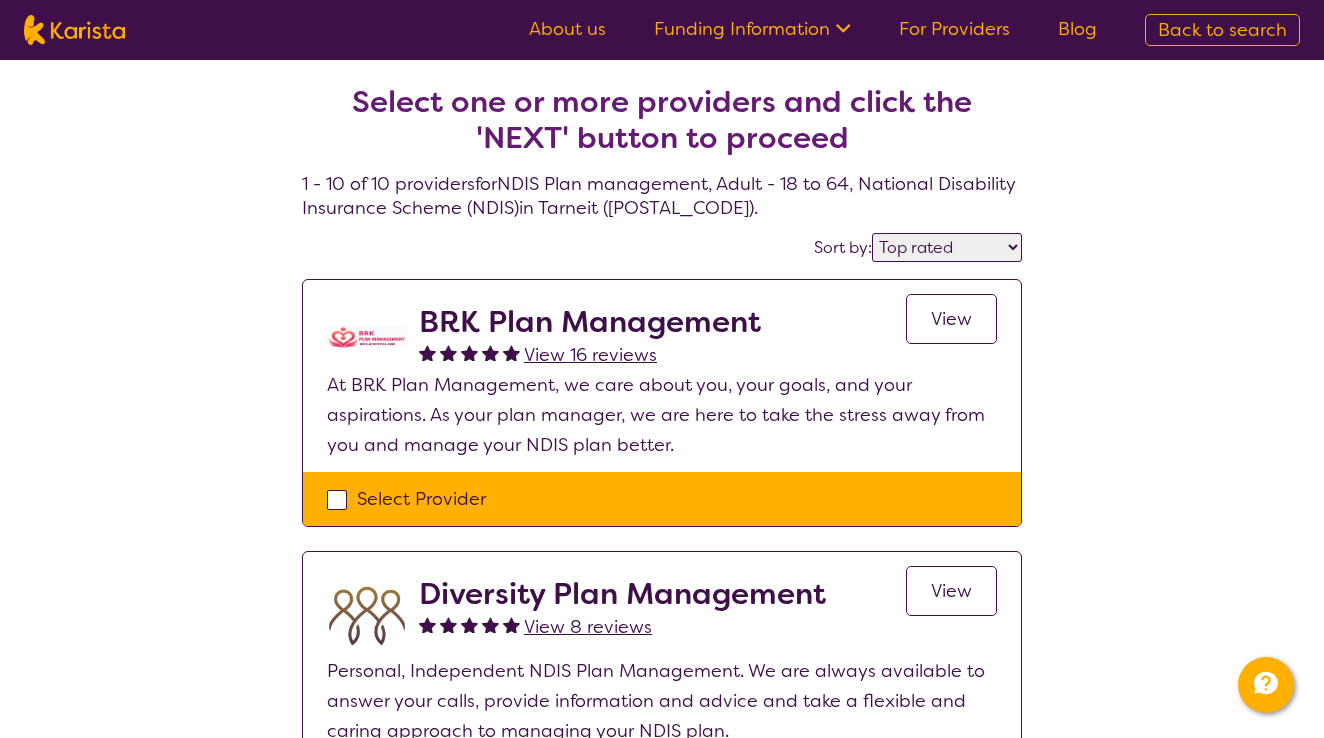 click on "Select Provider" at bounding box center (662, 499) 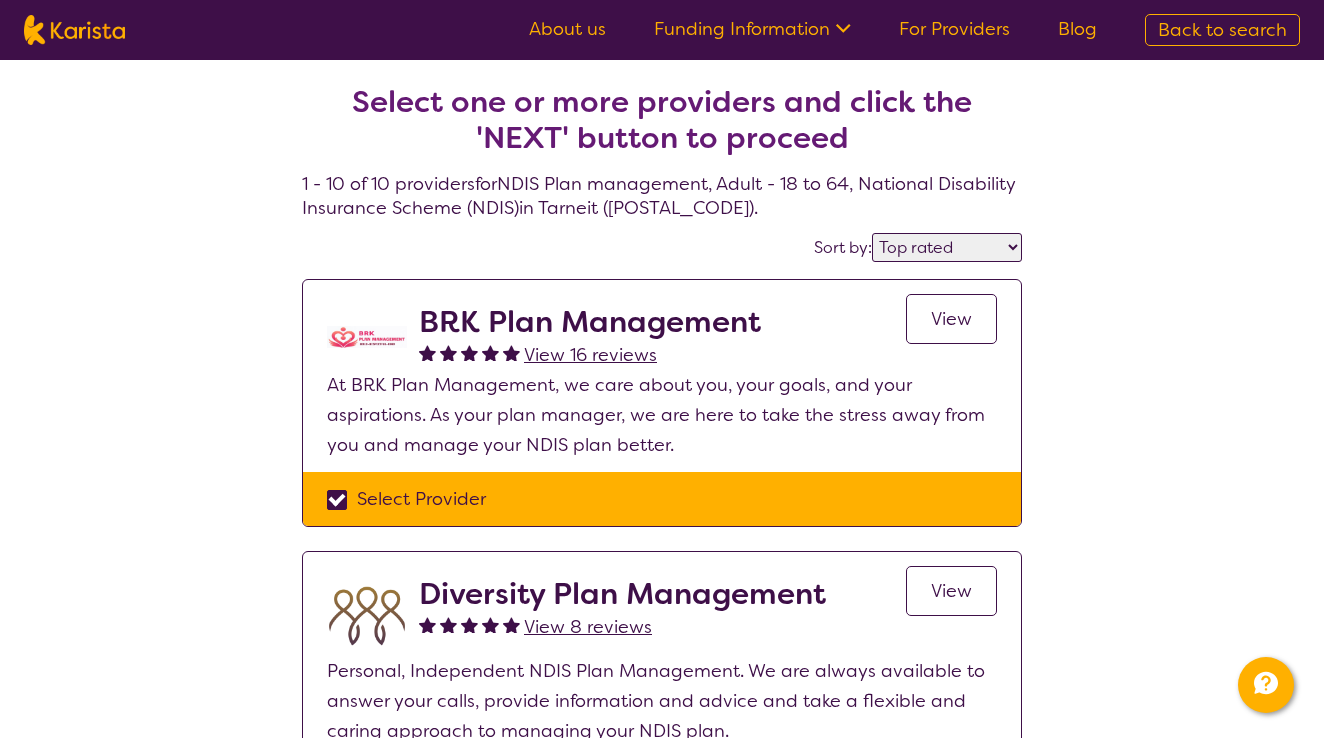 checkbox on "true" 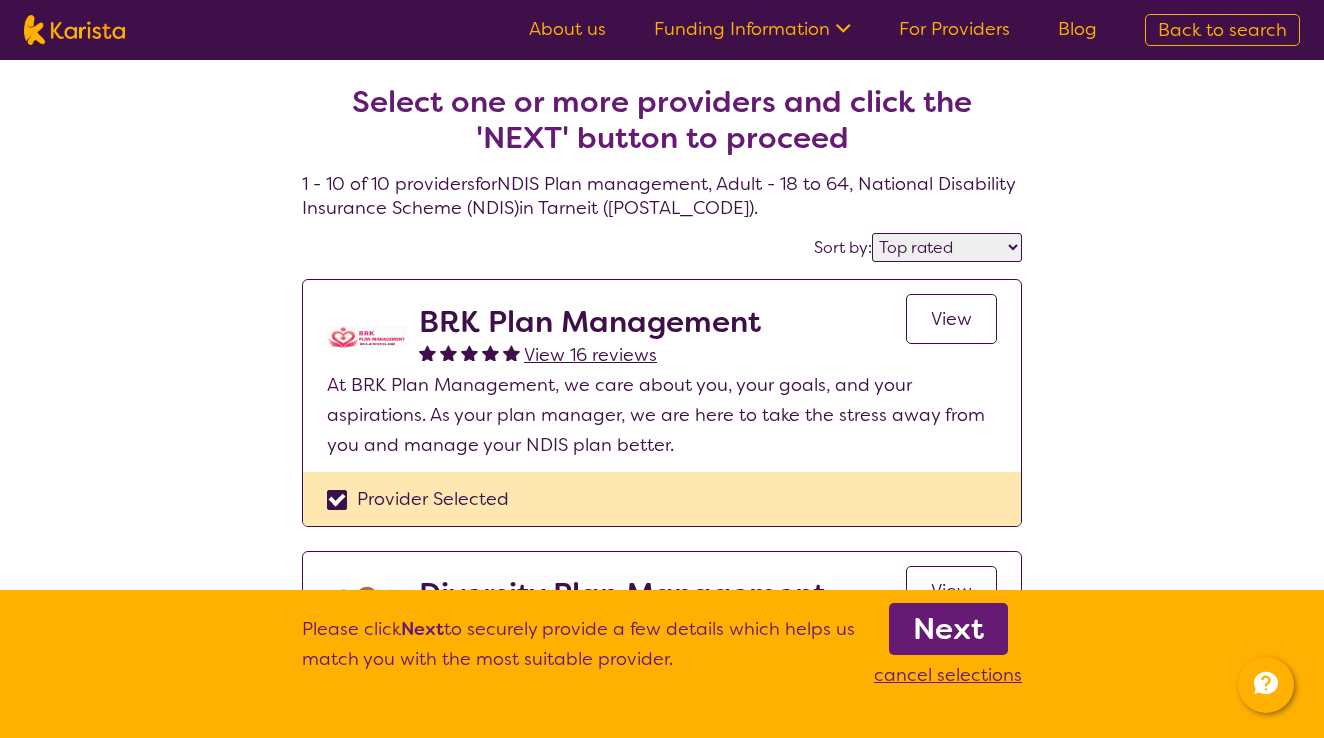 click on "Next" at bounding box center [948, 629] 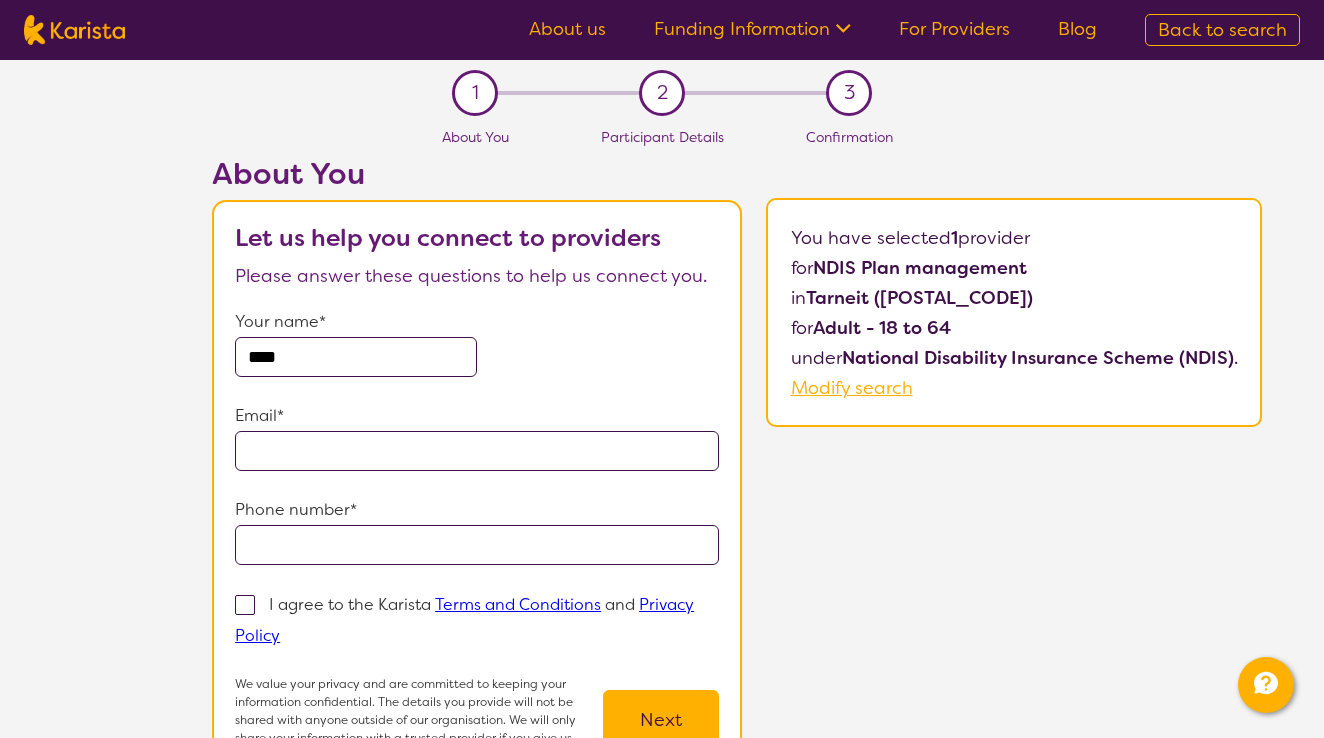 type on "******" 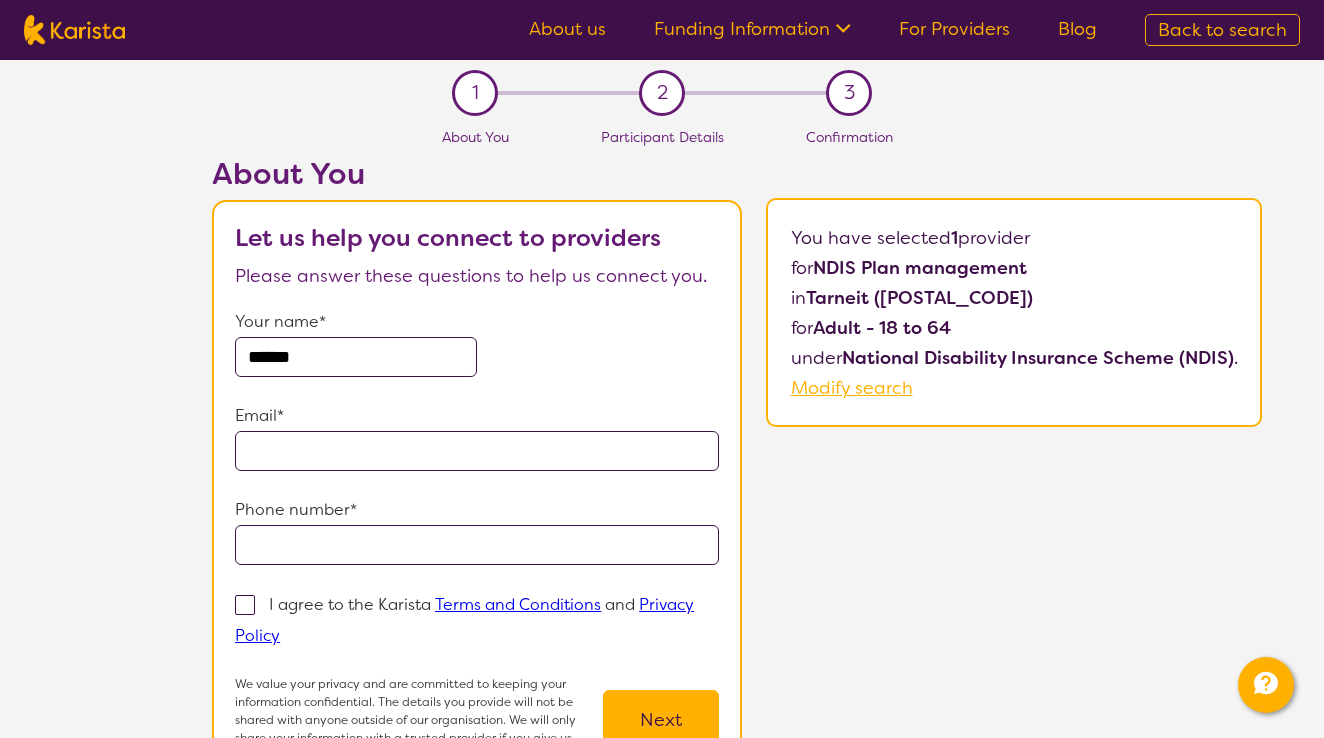 type on "*********" 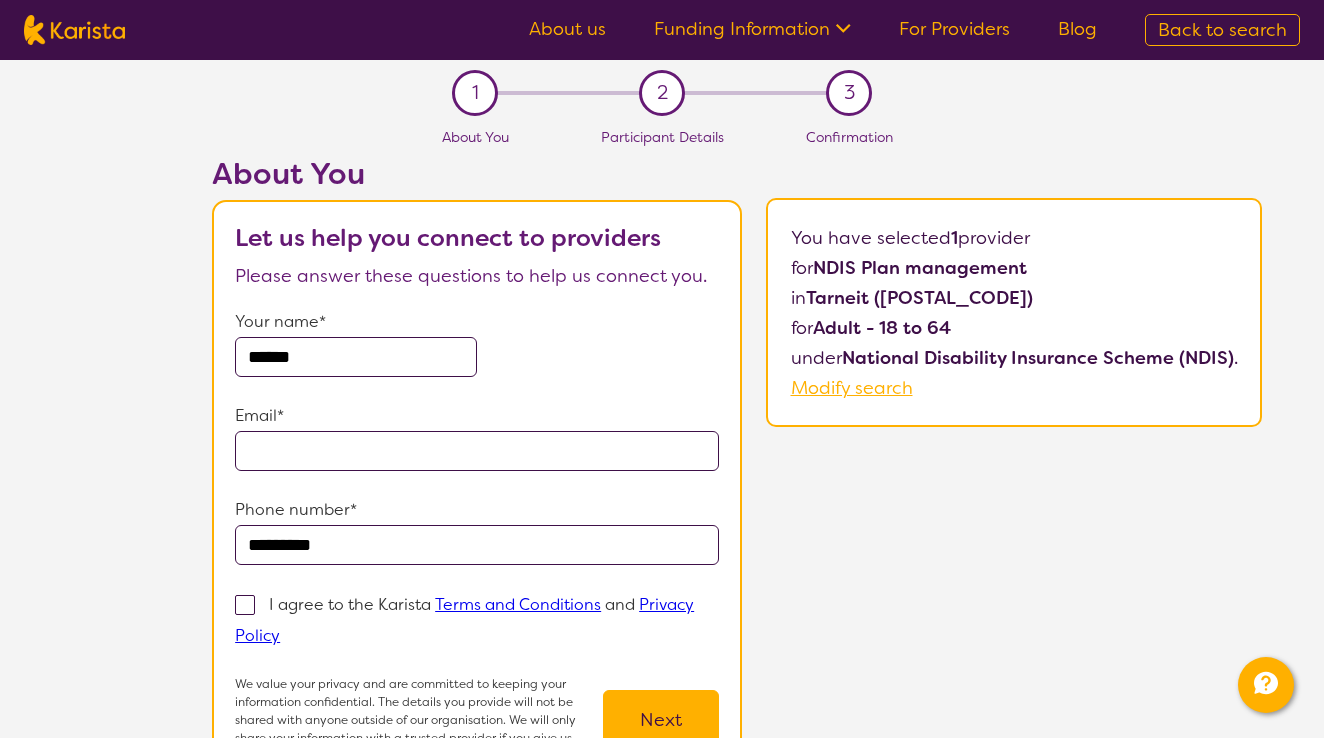 click on "******" at bounding box center [356, 357] 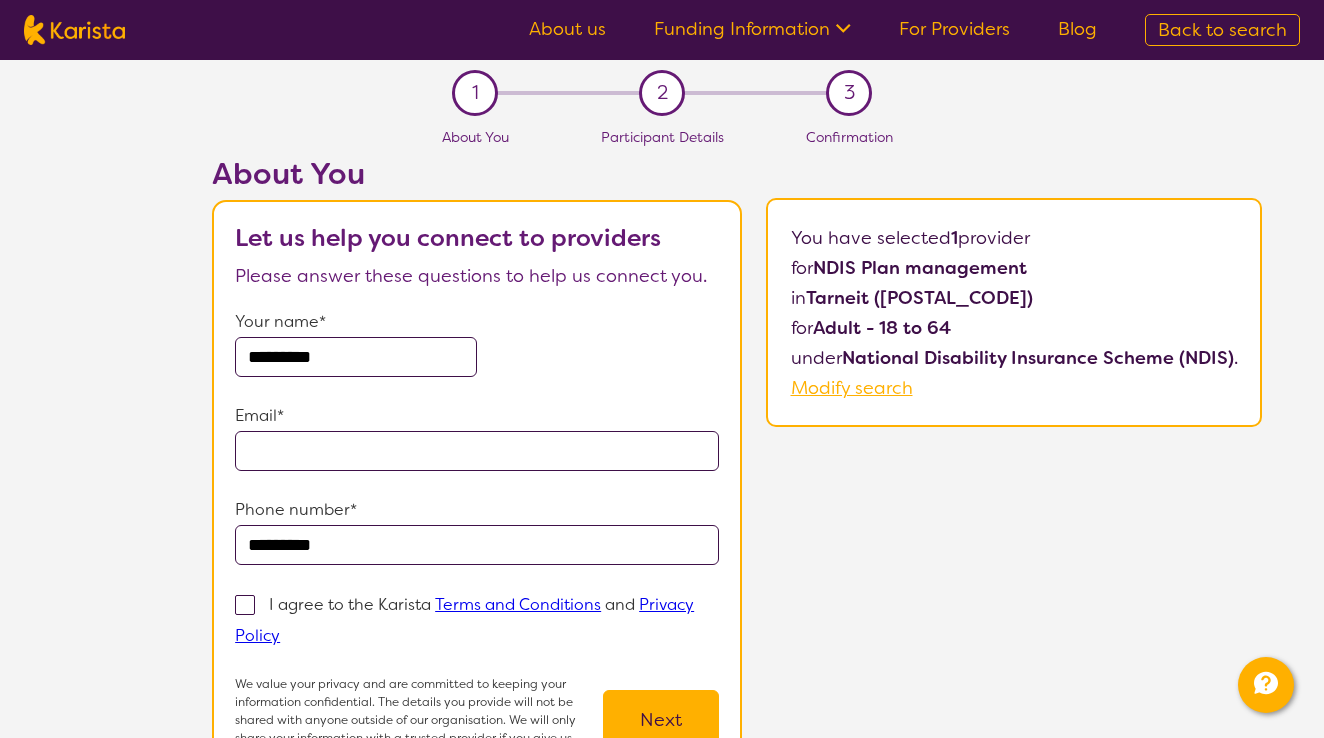 type on "*********" 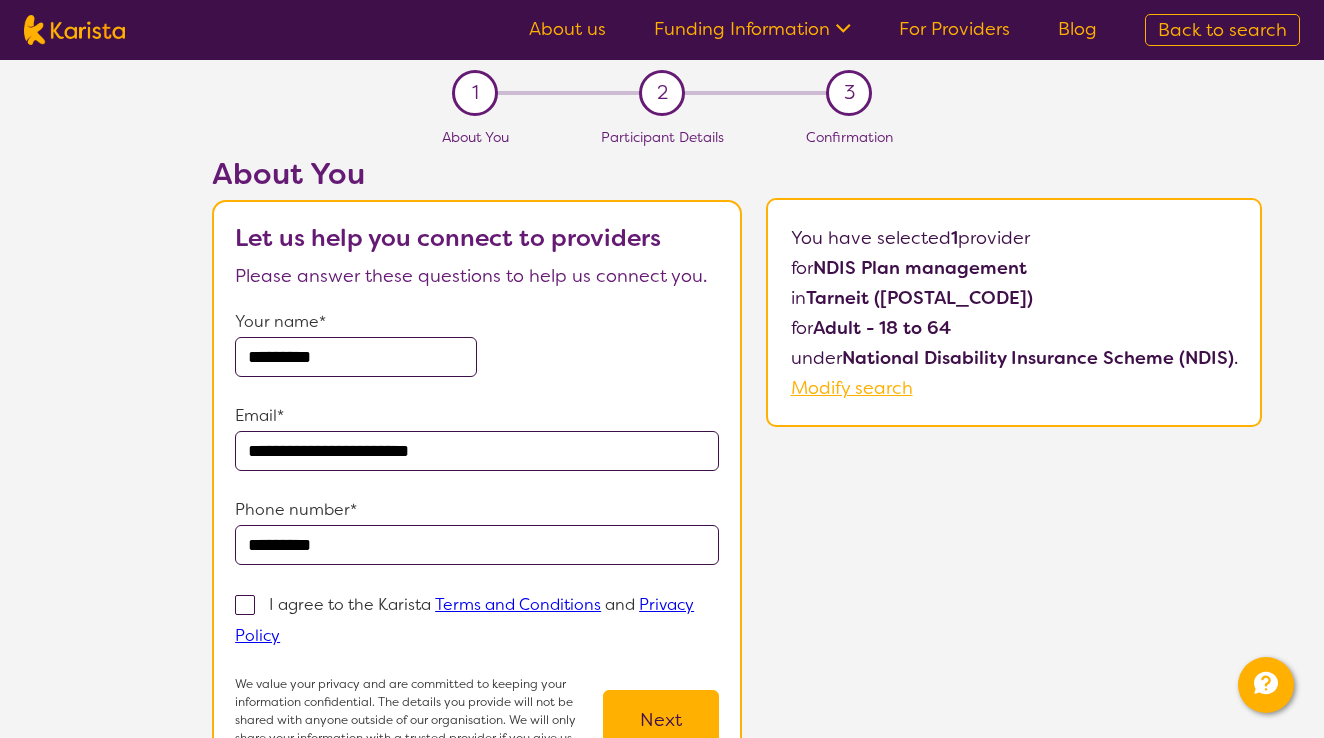 type on "**********" 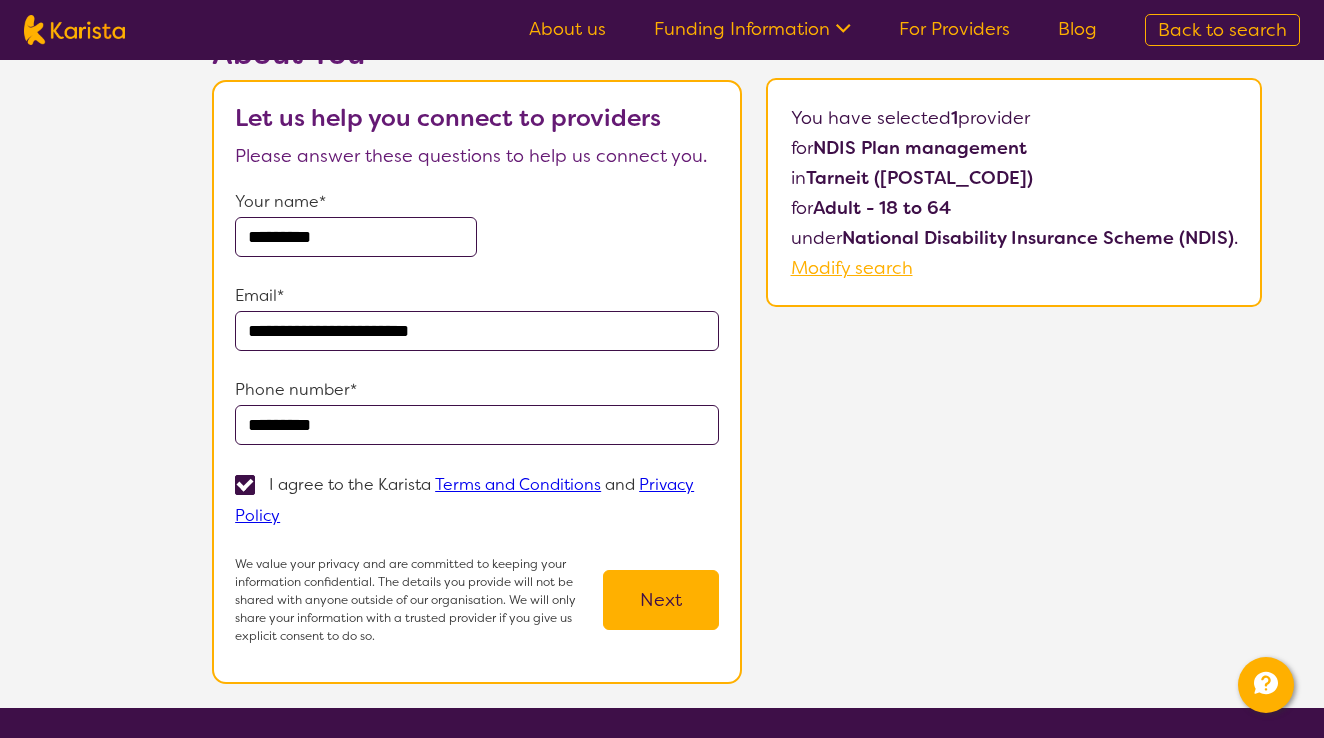 scroll, scrollTop: 160, scrollLeft: 0, axis: vertical 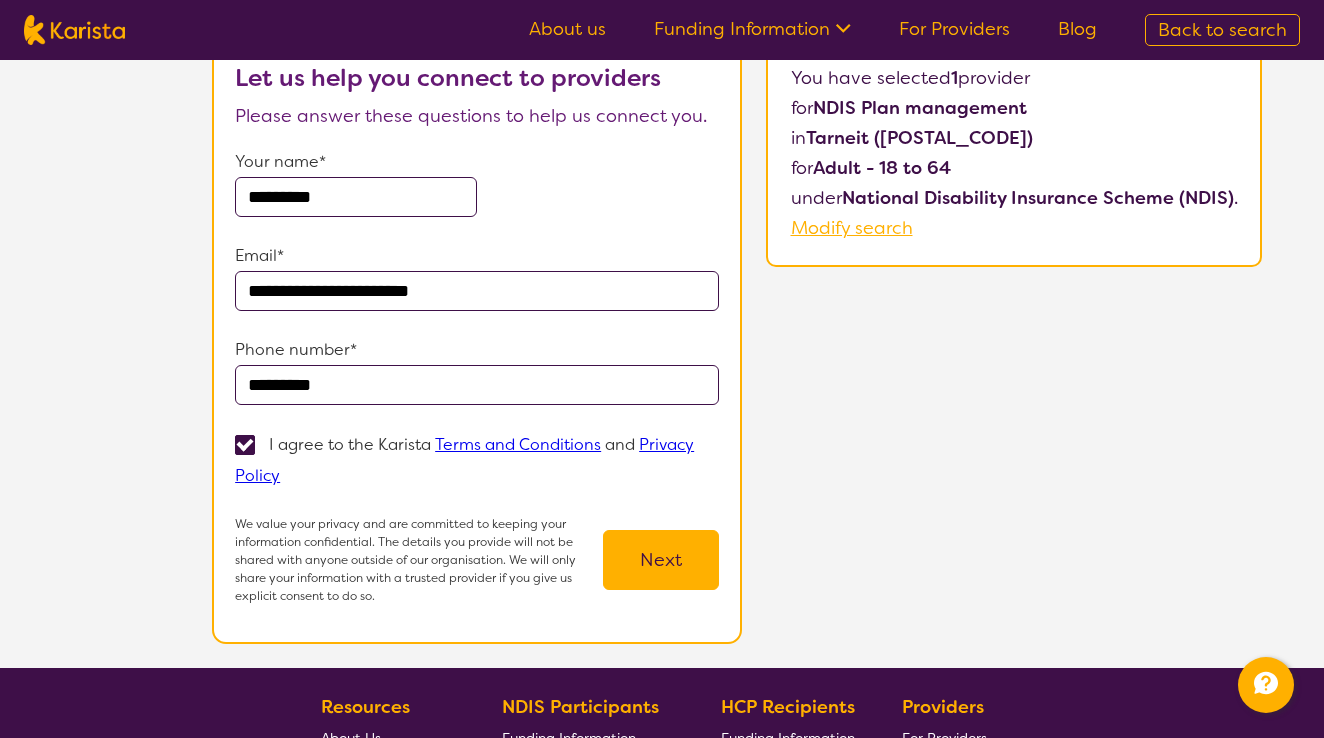 click on "Next" at bounding box center (661, 560) 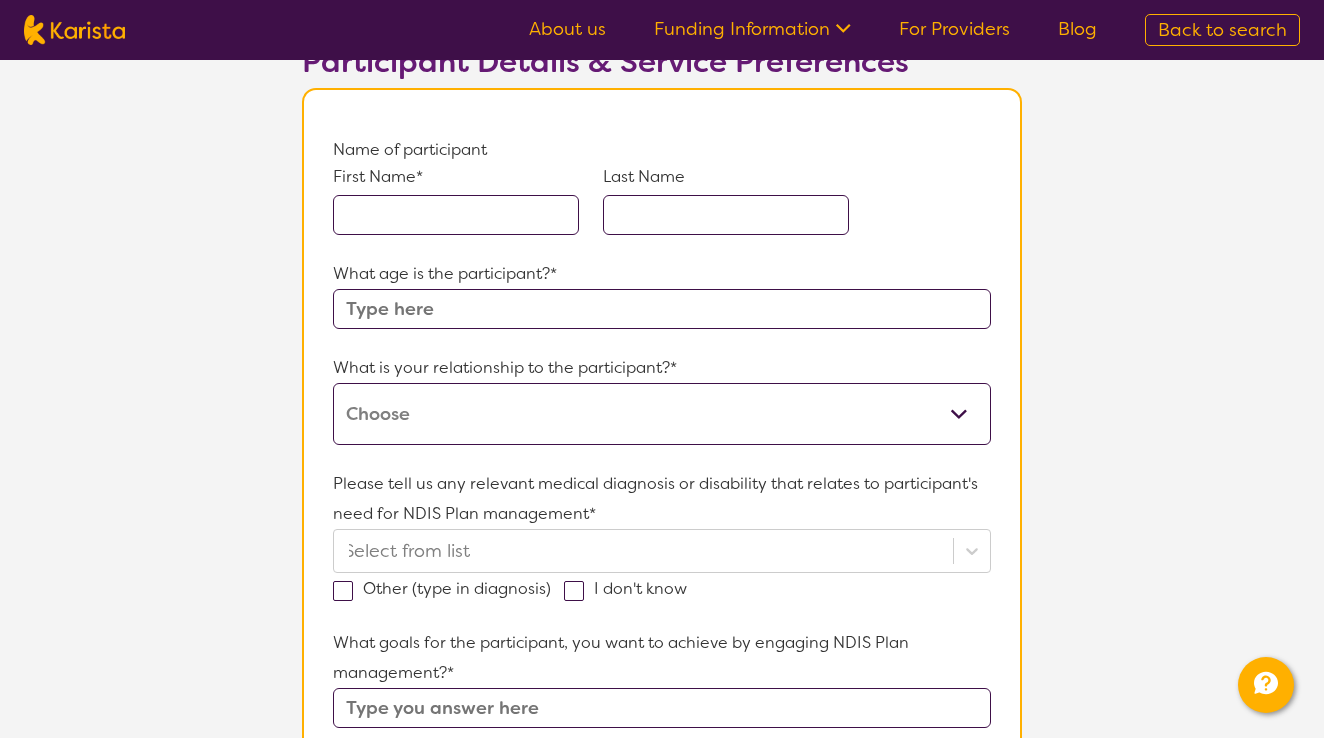 scroll, scrollTop: 0, scrollLeft: 0, axis: both 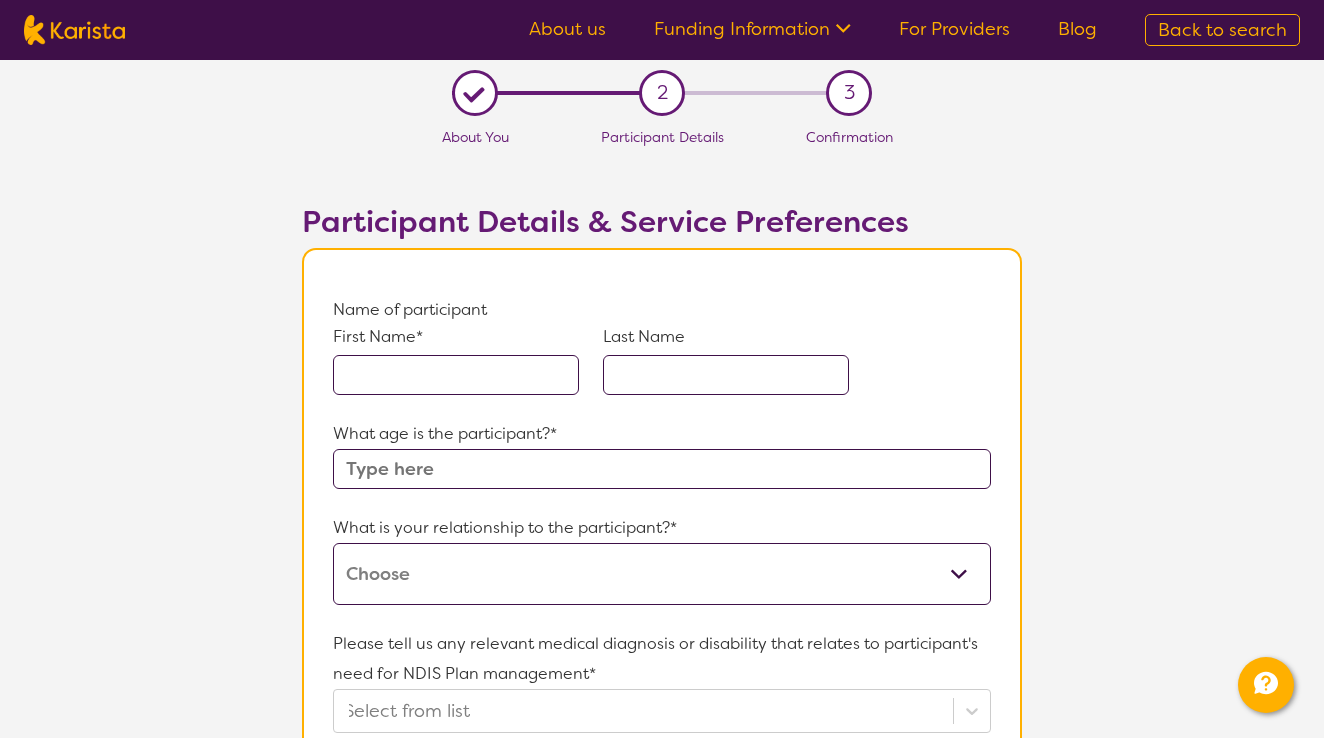 click on "First Name* Last Name" at bounding box center [662, 372] 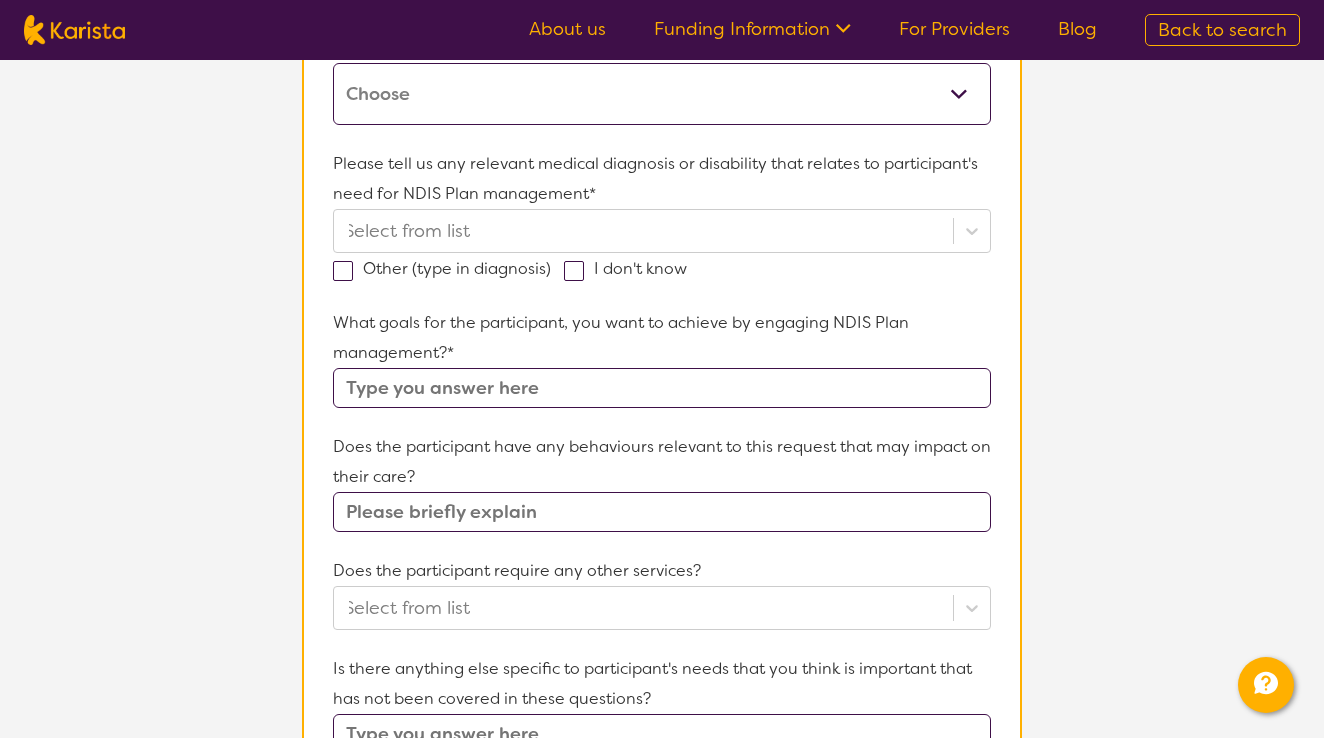 scroll, scrollTop: 520, scrollLeft: 0, axis: vertical 